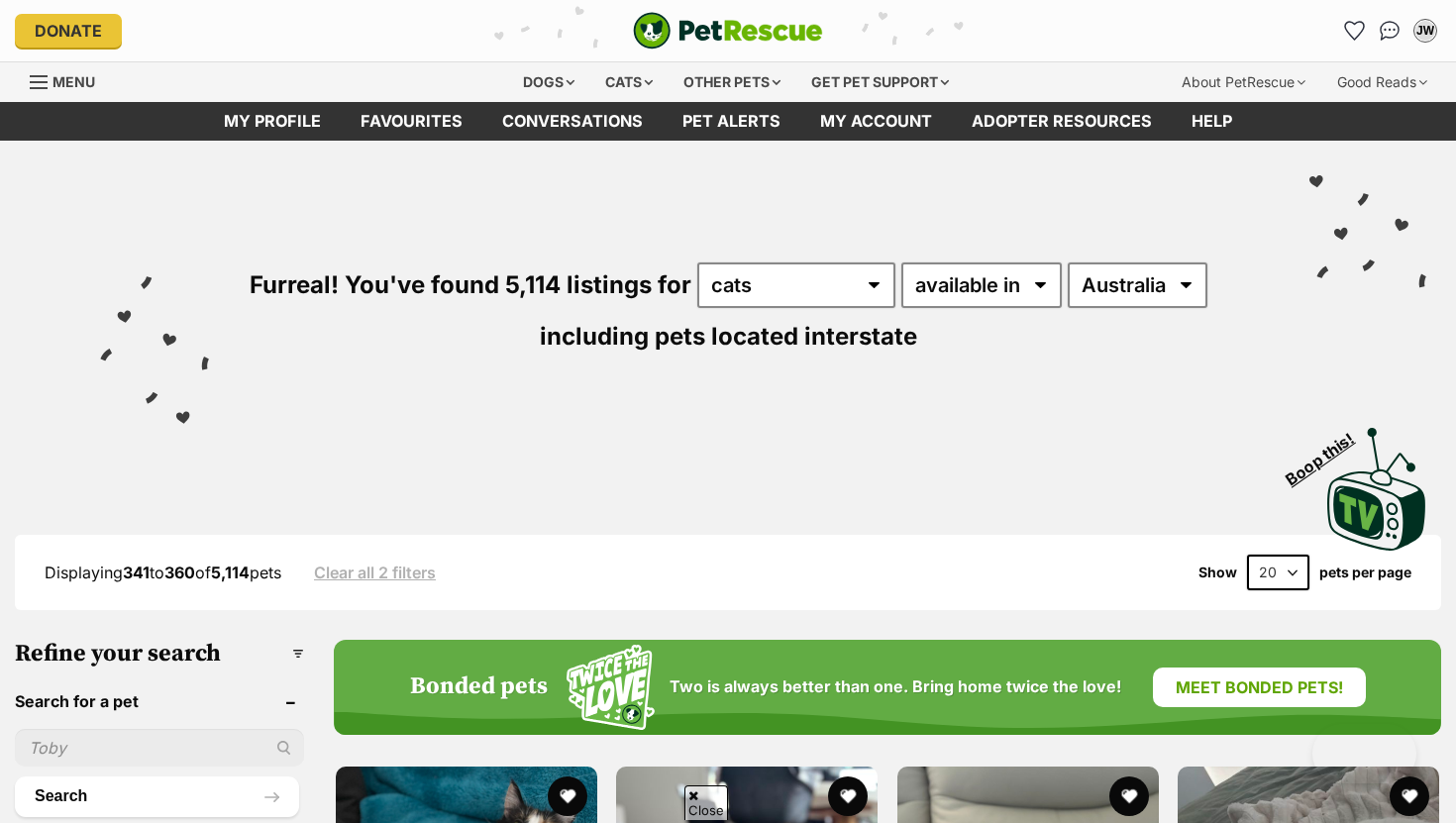 scroll, scrollTop: 1374, scrollLeft: 0, axis: vertical 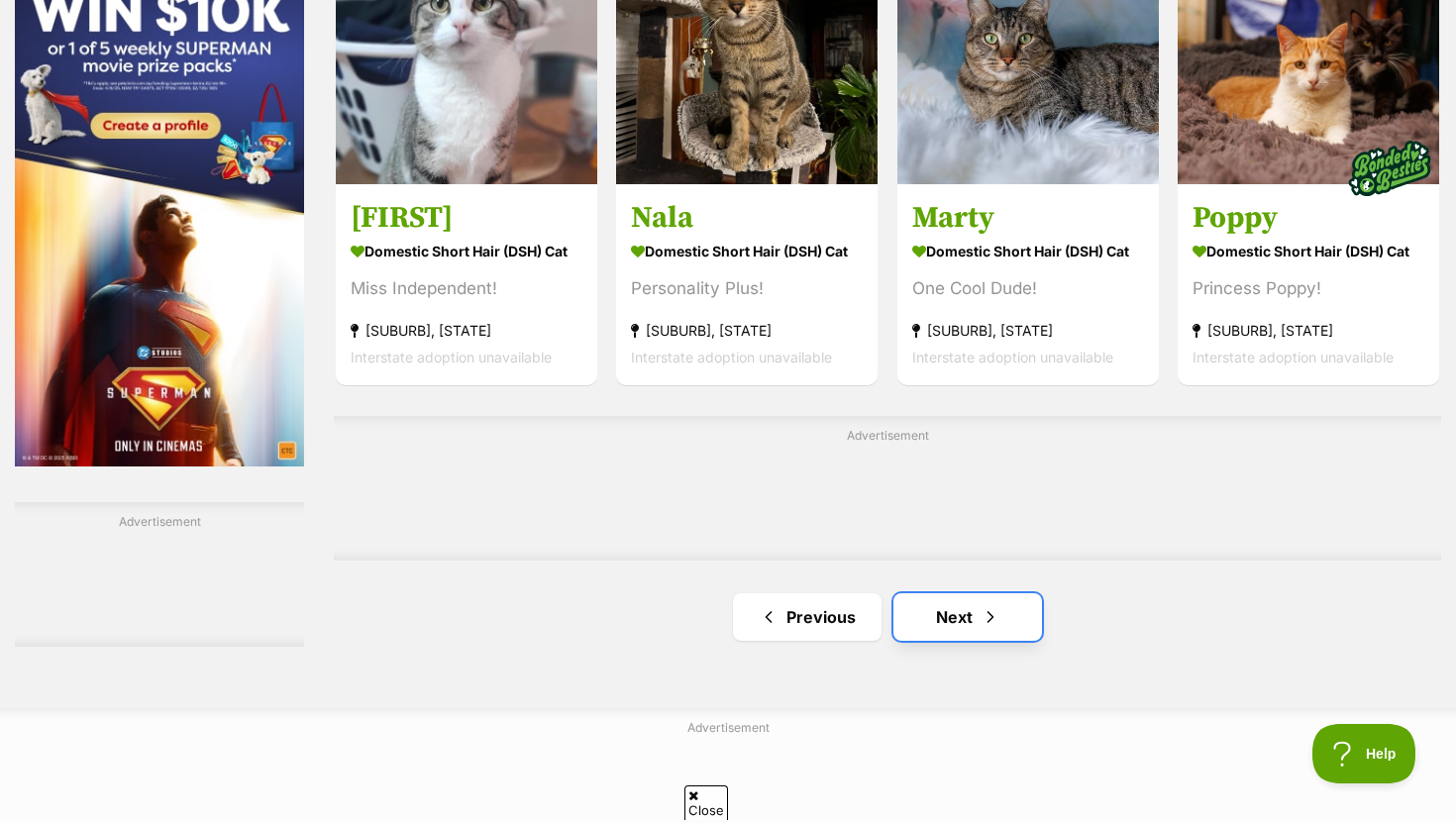 click on "Next" at bounding box center [968, 617] 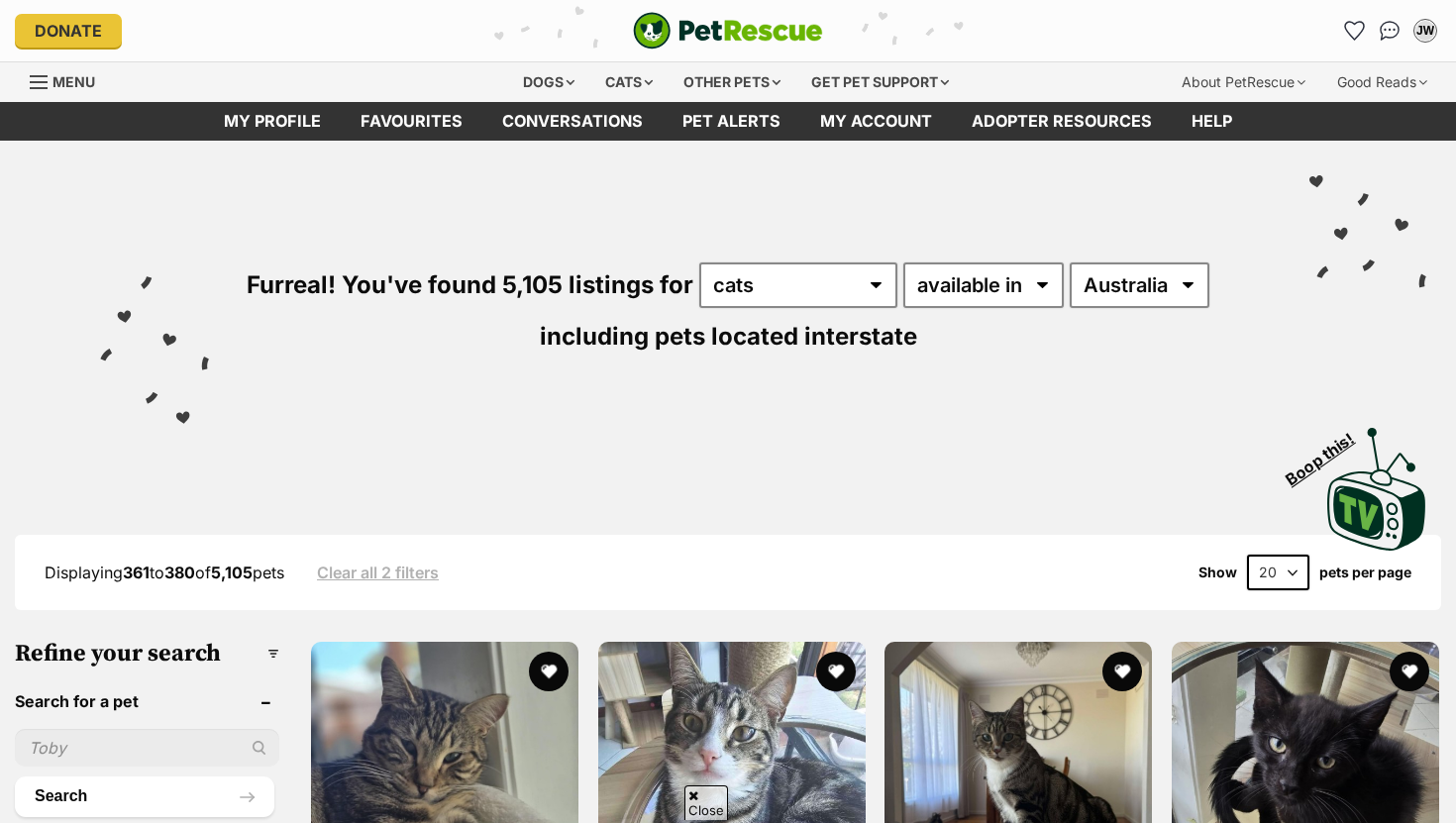 scroll, scrollTop: 420, scrollLeft: 0, axis: vertical 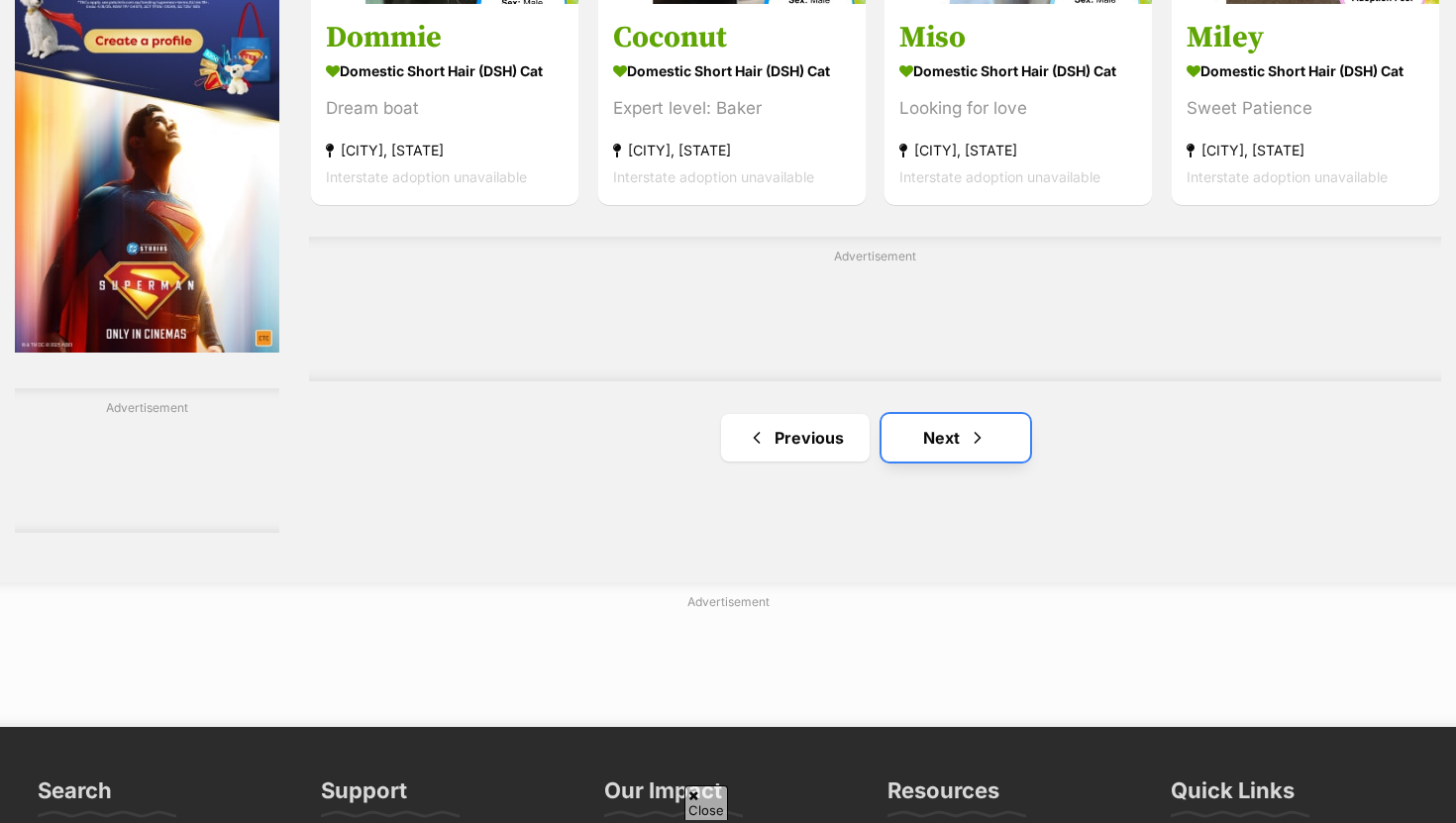 click on "Next" at bounding box center (956, 438) 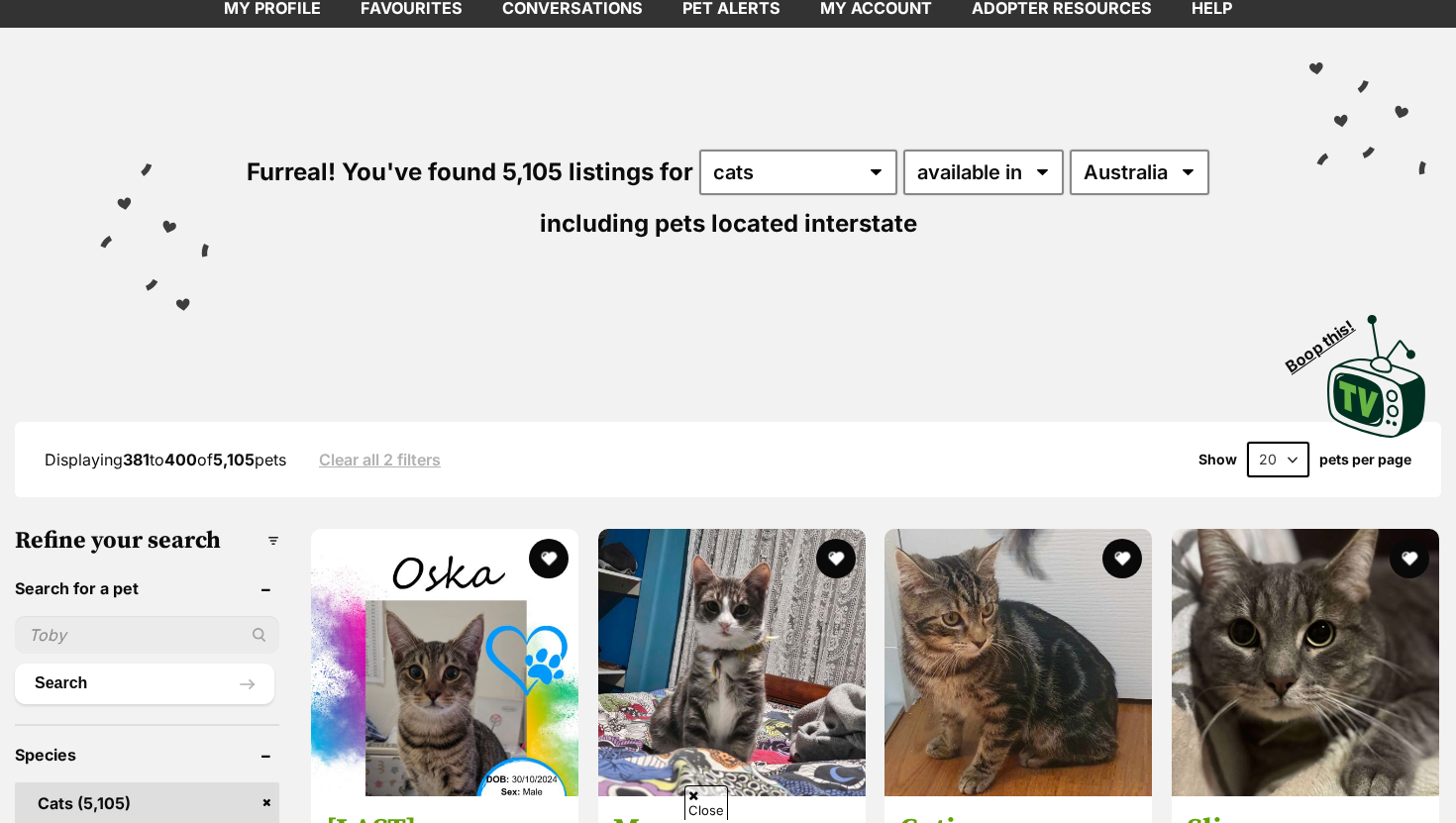 scroll, scrollTop: 487, scrollLeft: 0, axis: vertical 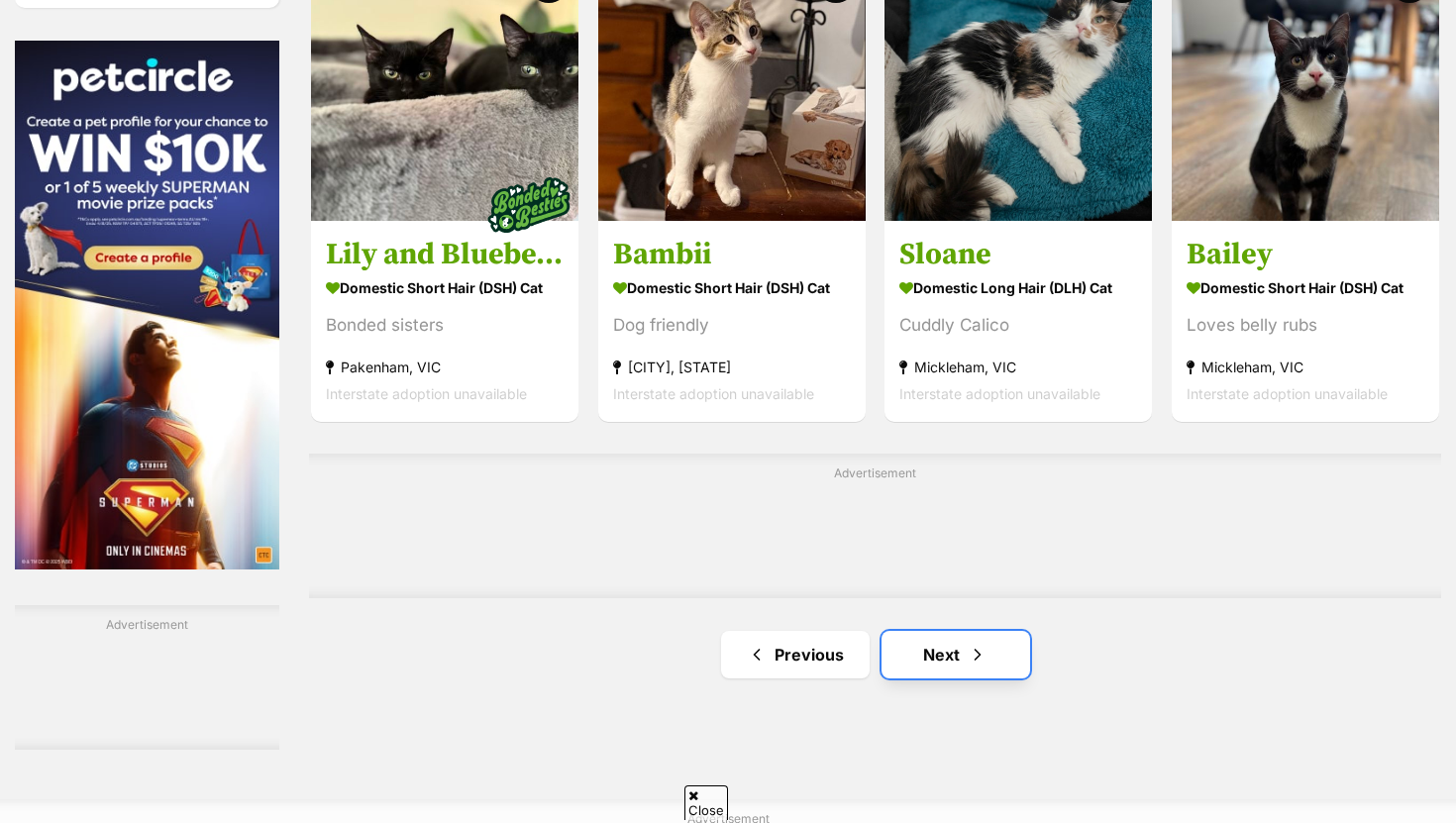 click at bounding box center (978, 655) 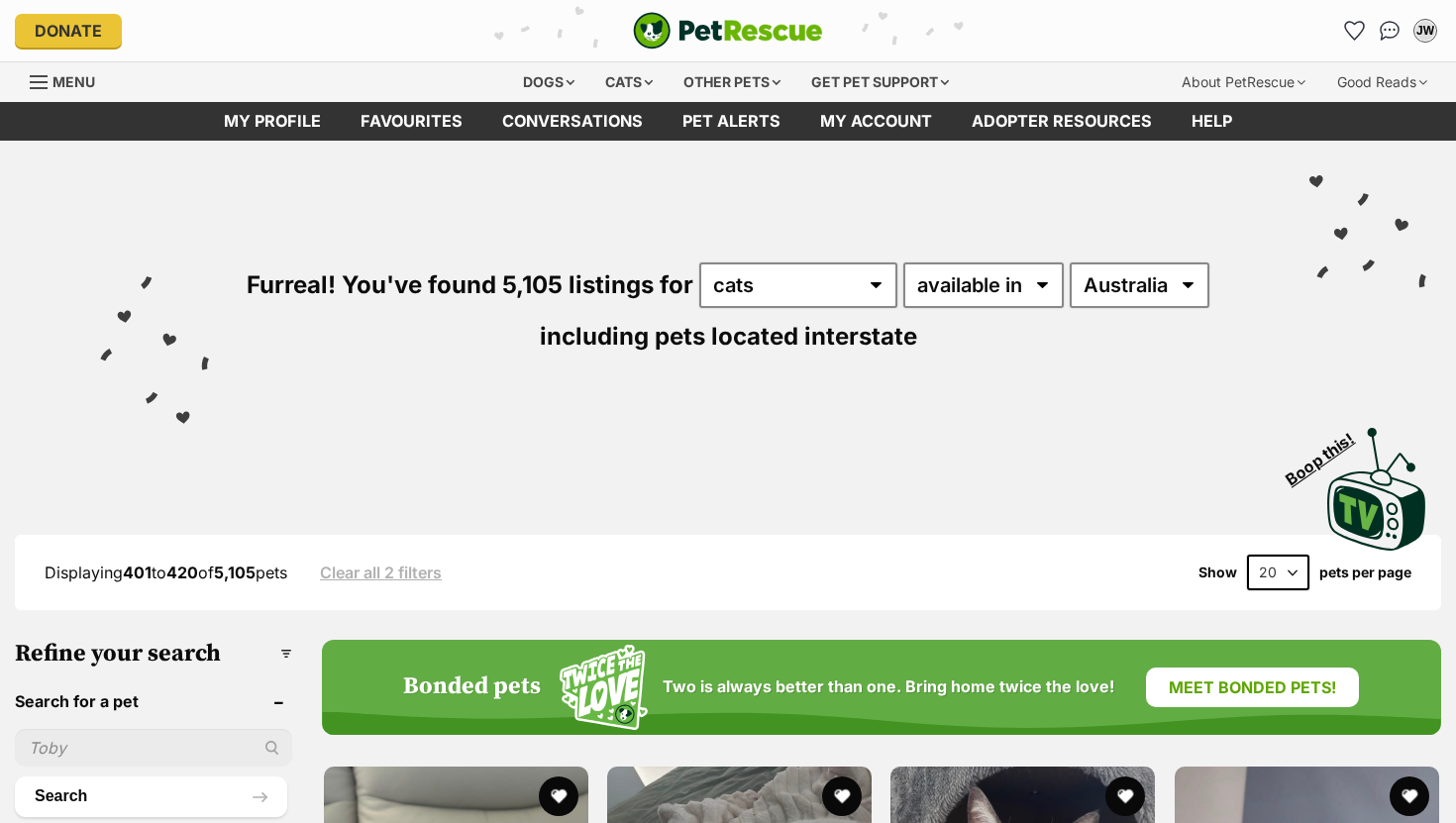 scroll, scrollTop: 0, scrollLeft: 0, axis: both 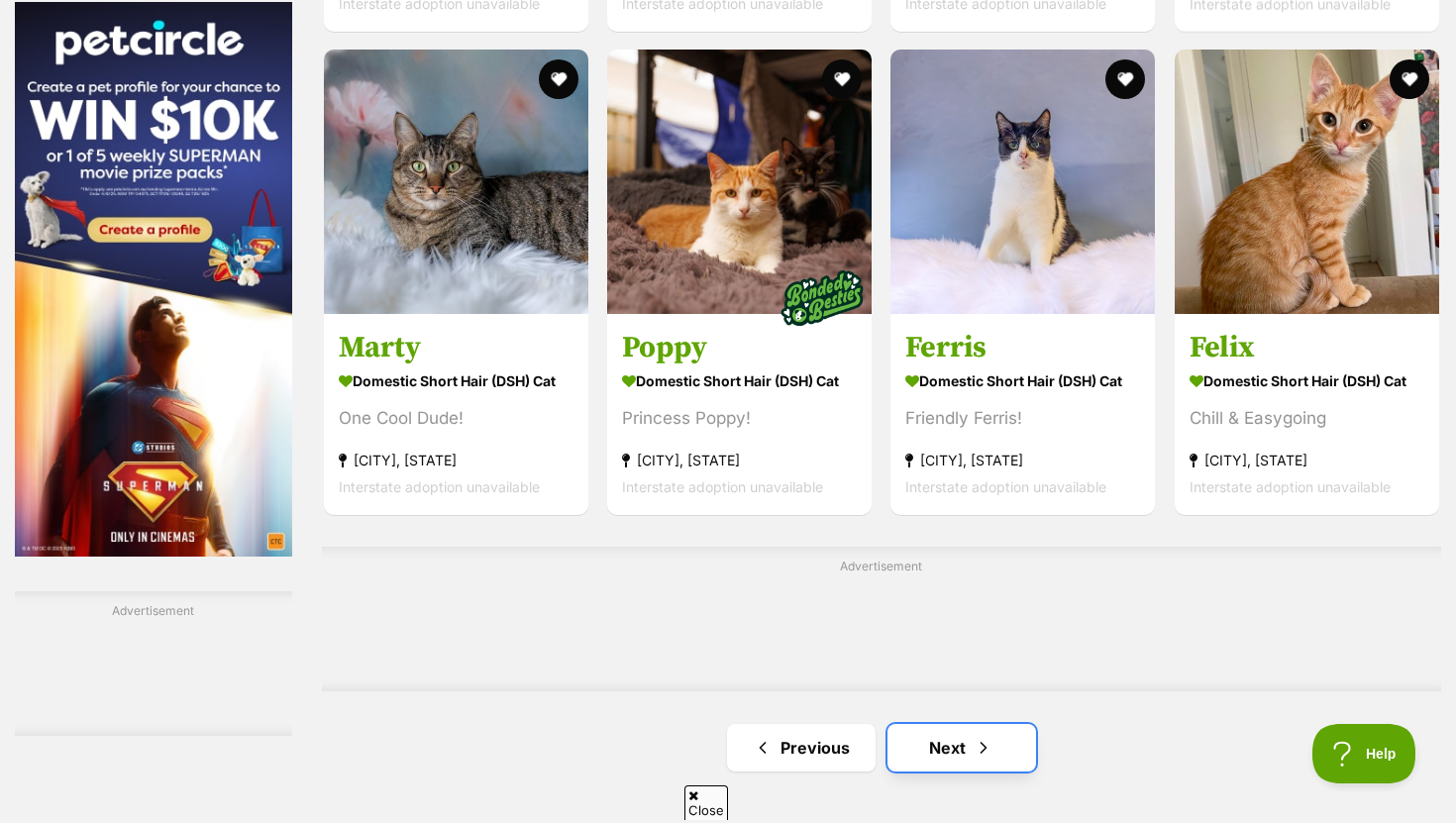 click on "Next" at bounding box center [962, 748] 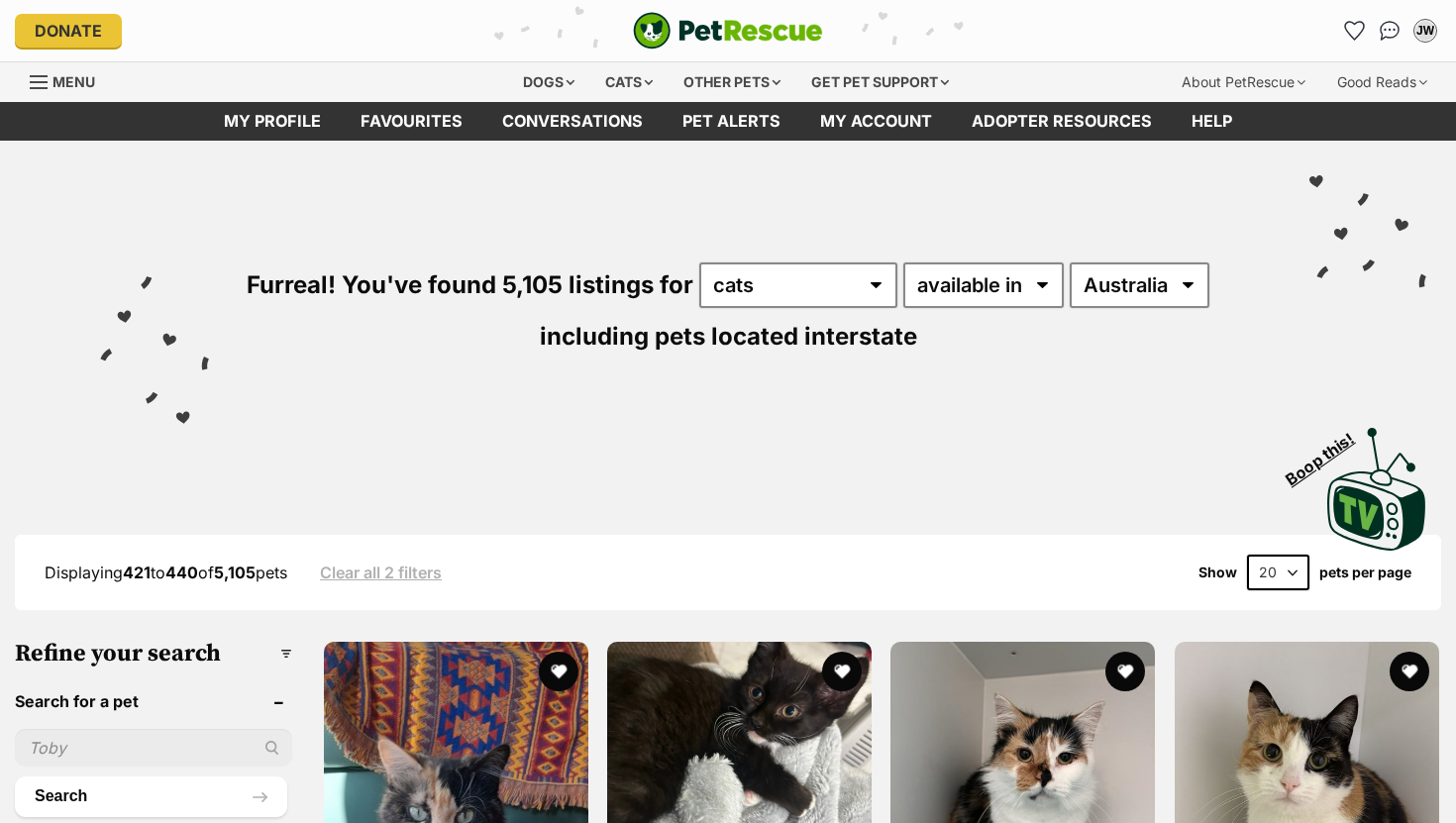 scroll, scrollTop: 0, scrollLeft: 0, axis: both 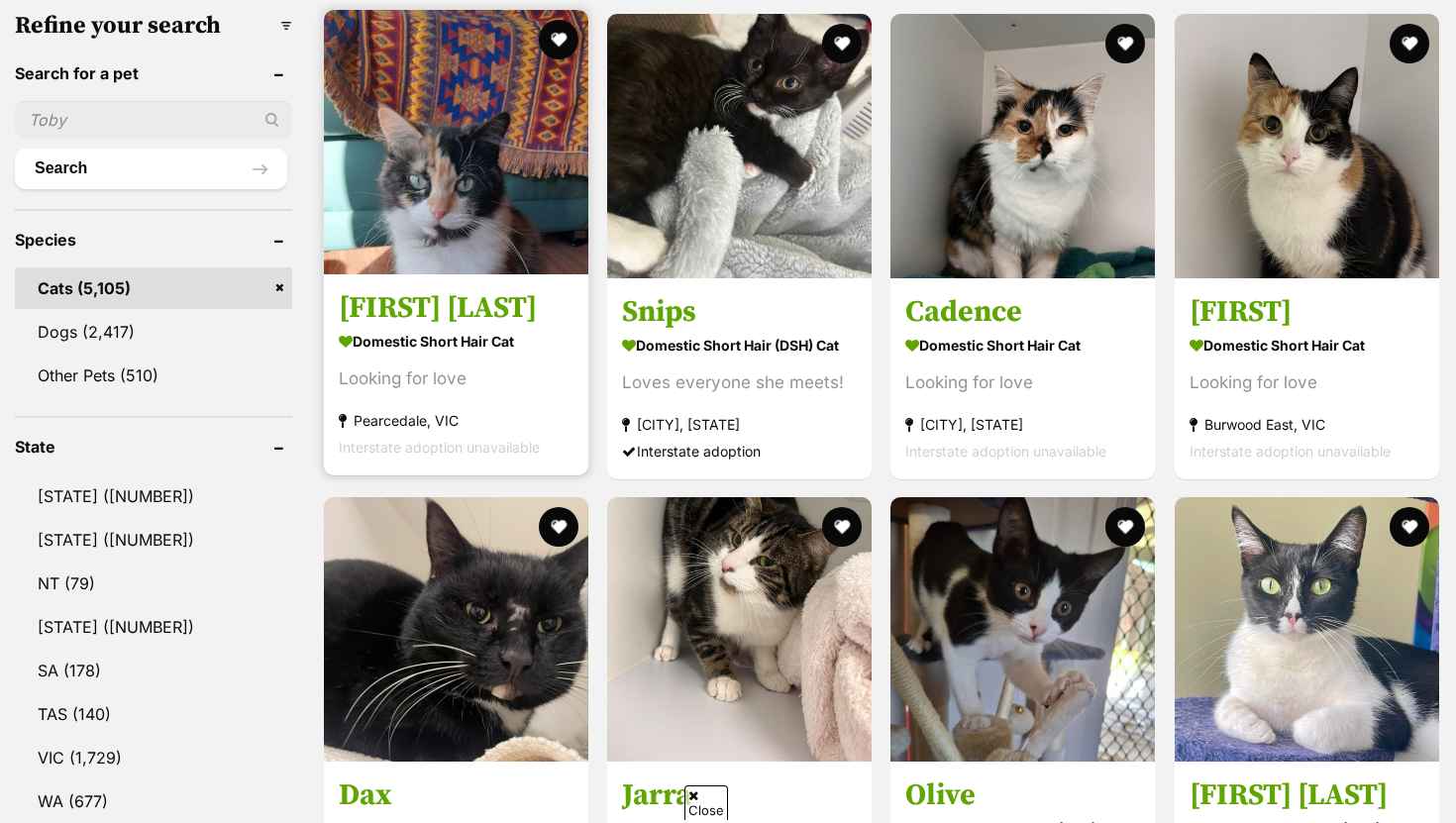 click at bounding box center (456, 142) 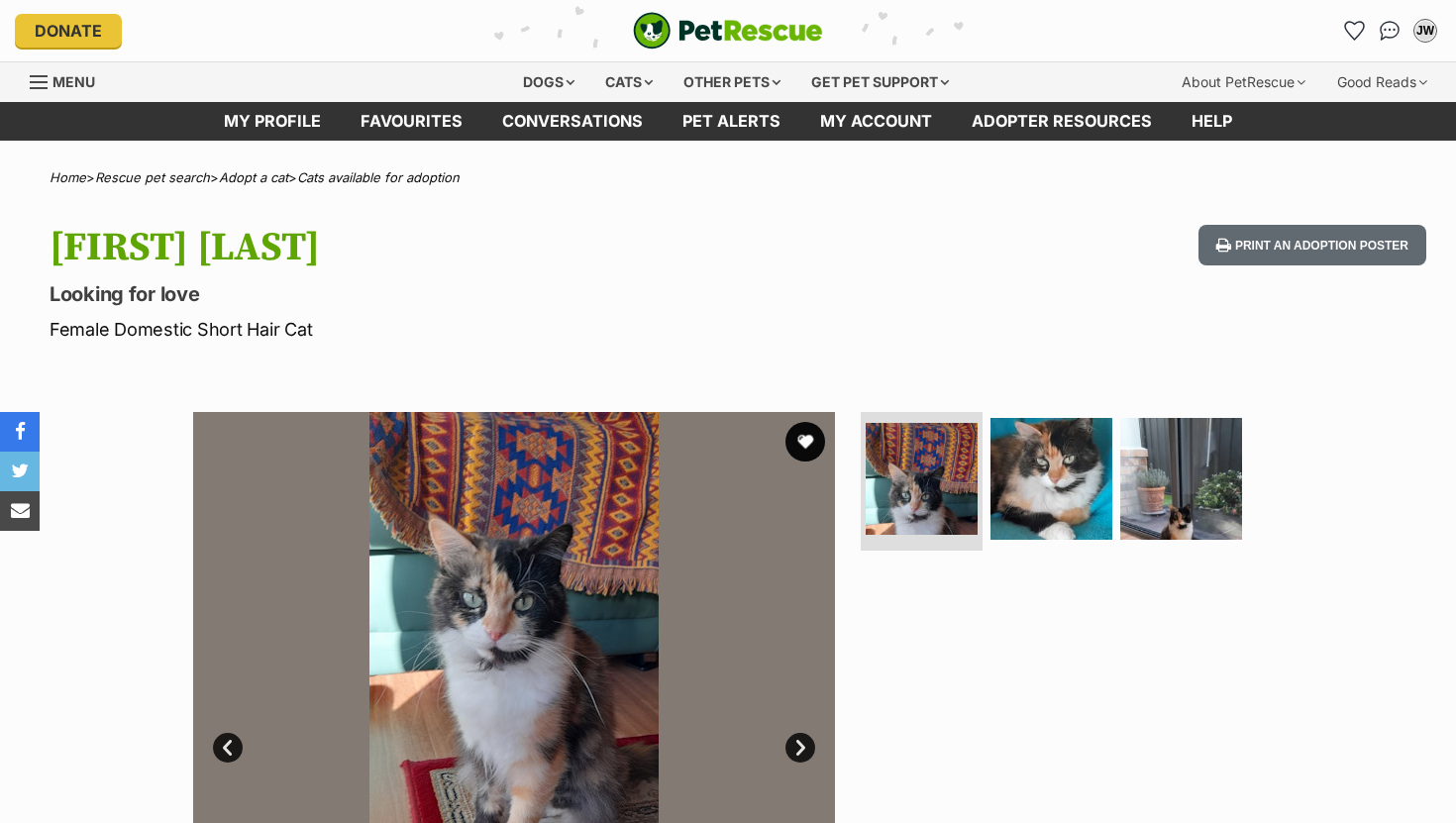 scroll, scrollTop: 0, scrollLeft: 0, axis: both 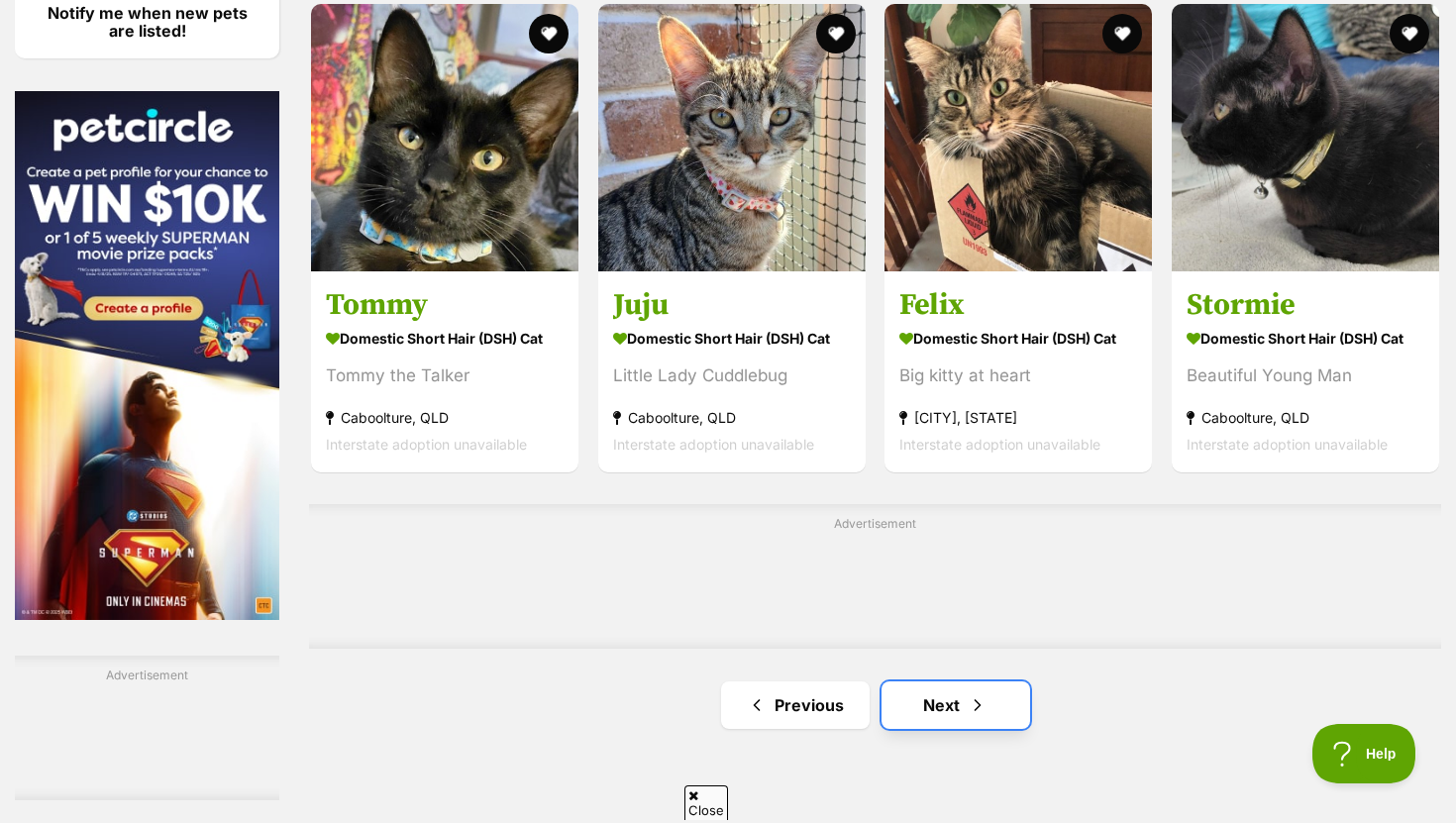 click on "Next" at bounding box center (956, 705) 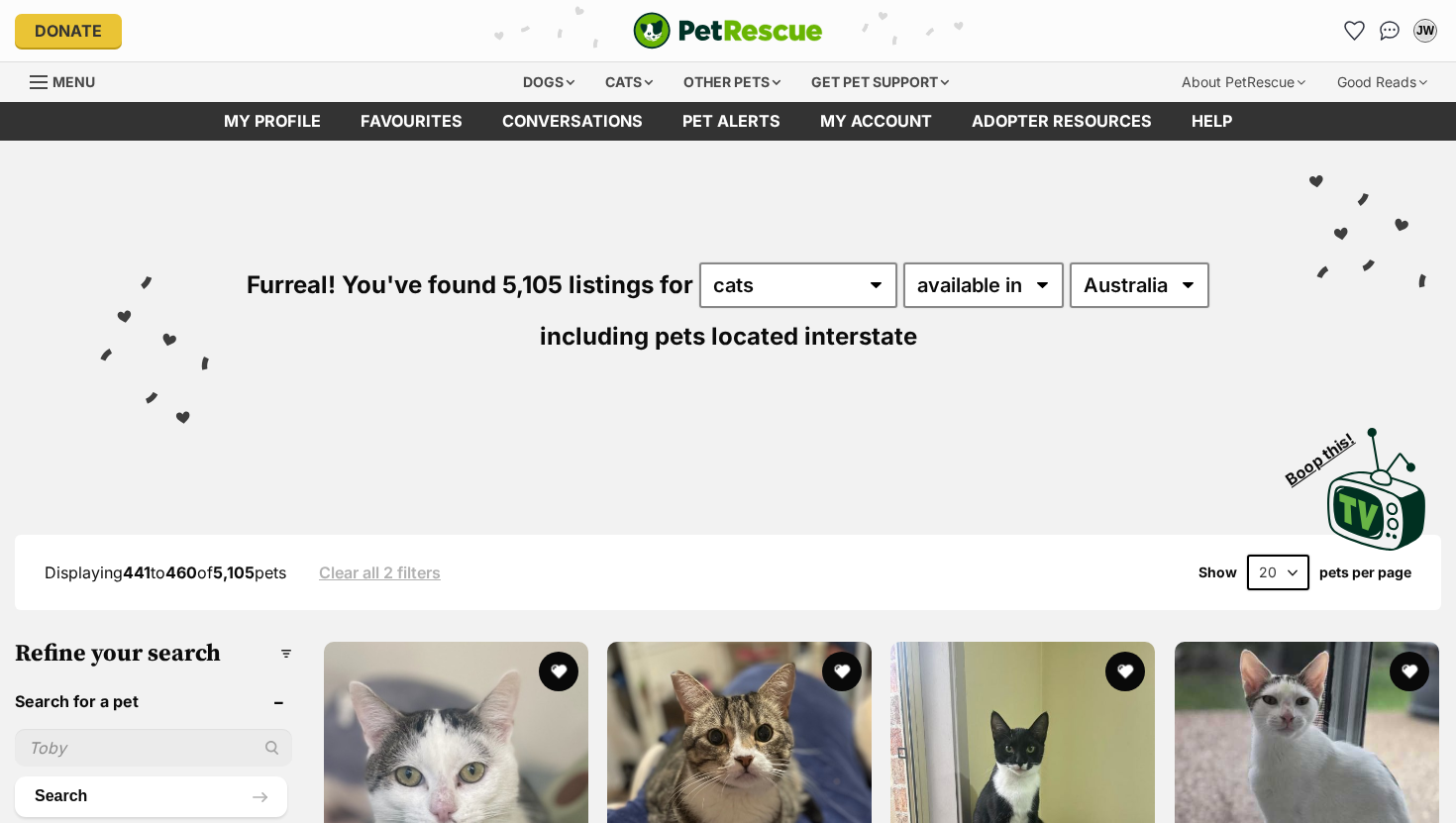 scroll, scrollTop: 0, scrollLeft: 0, axis: both 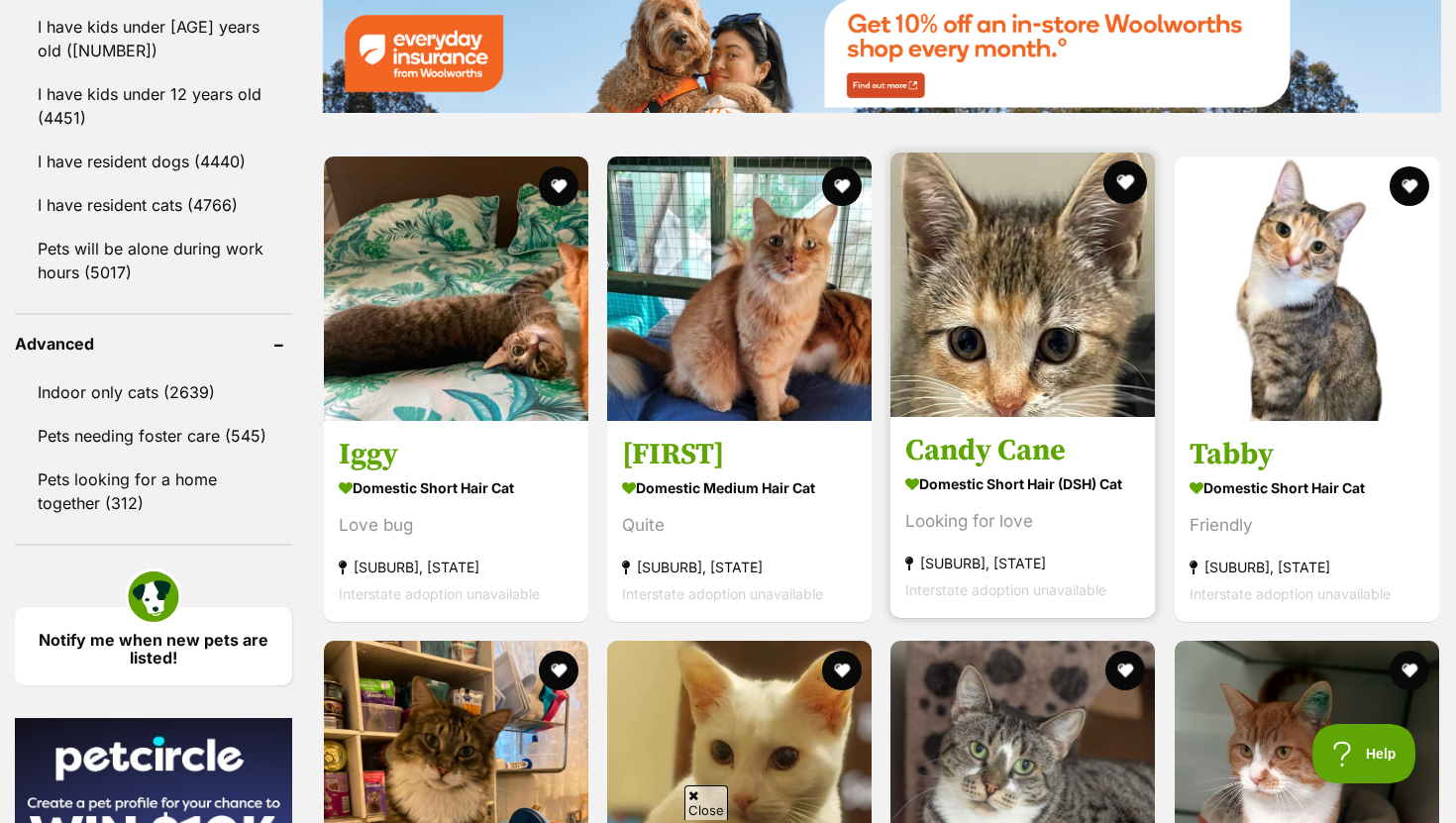 click at bounding box center [1126, 182] 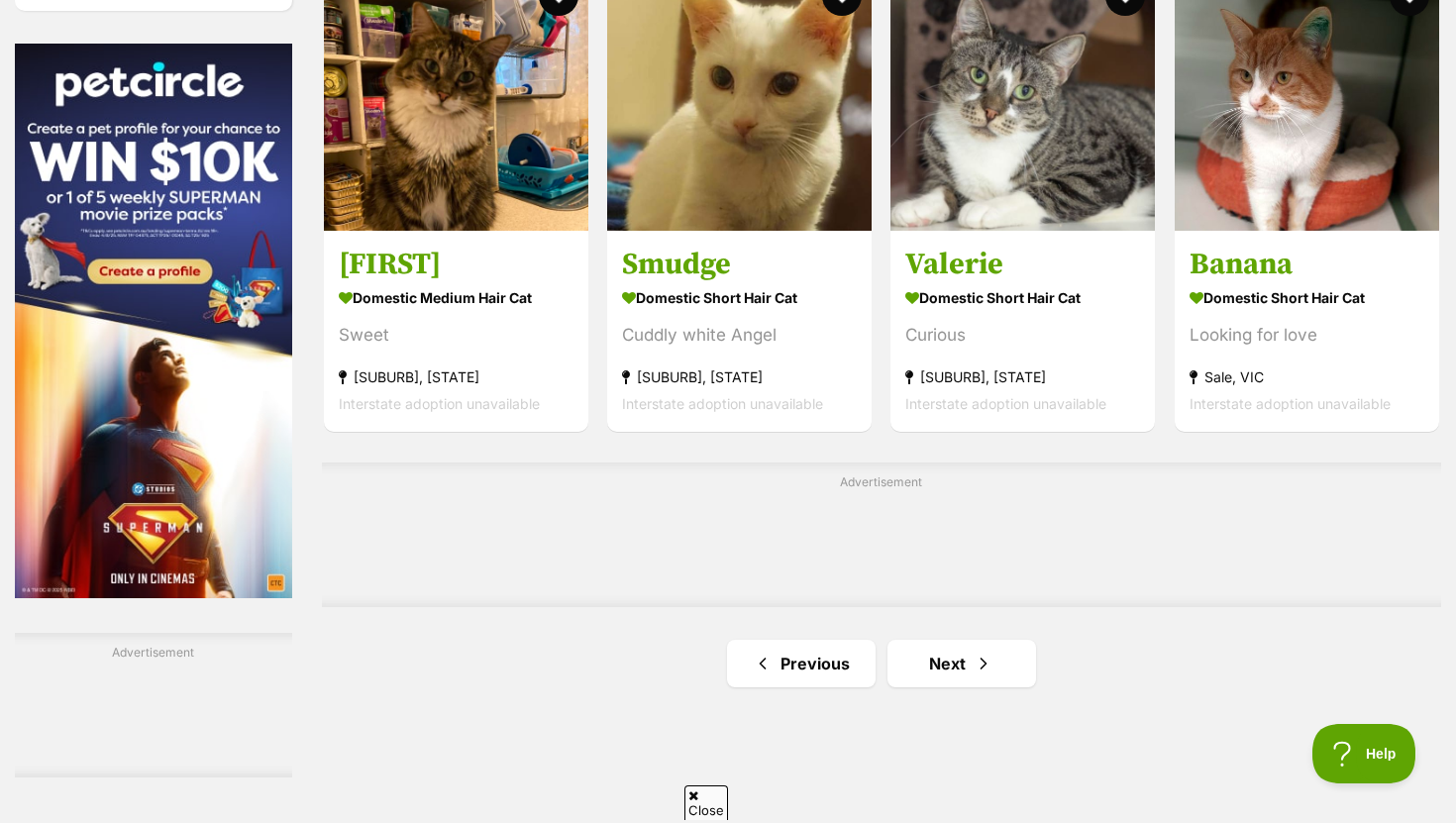 scroll, scrollTop: 3031, scrollLeft: 0, axis: vertical 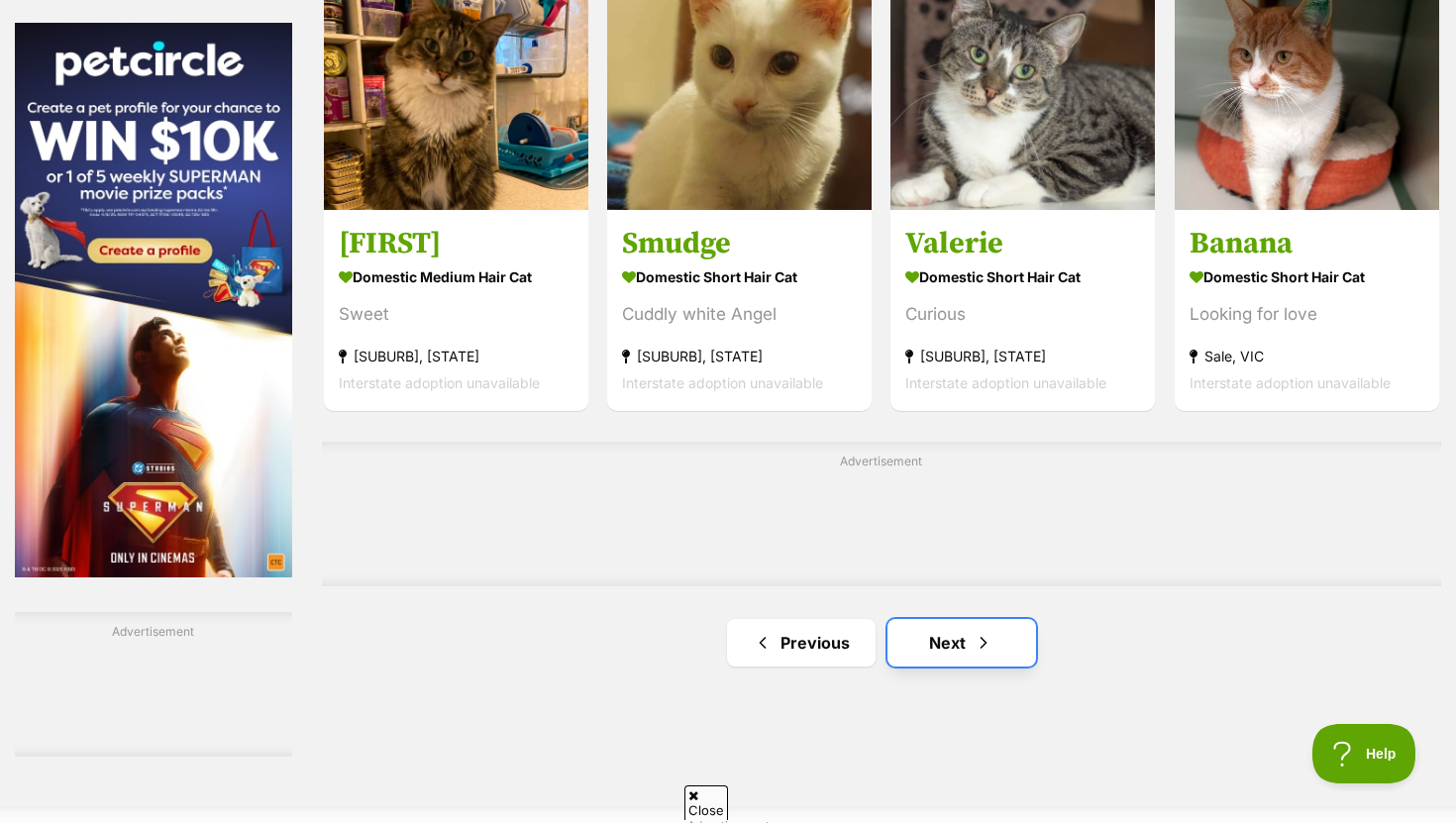 click on "Next" at bounding box center [962, 643] 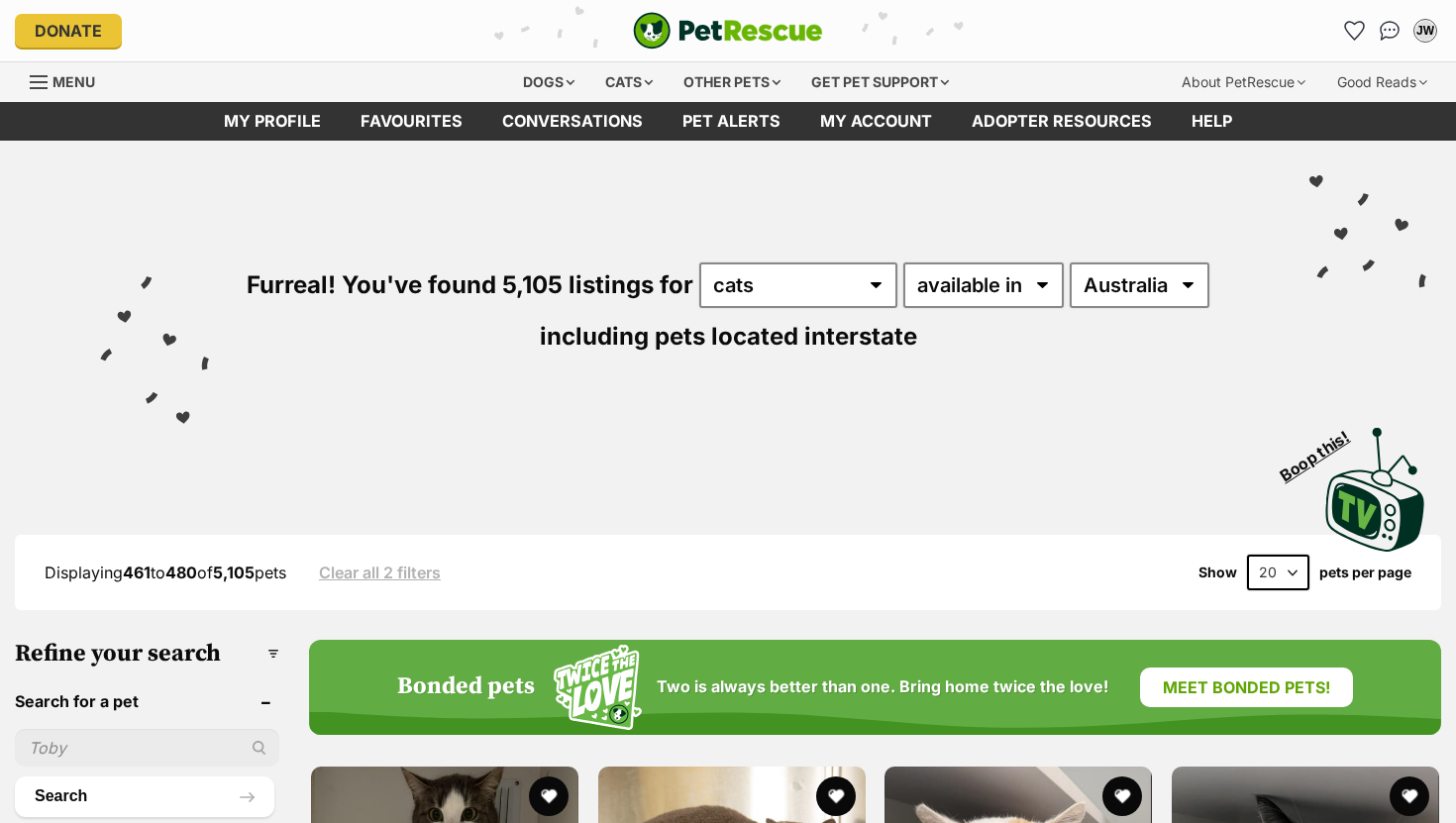 scroll, scrollTop: 0, scrollLeft: 0, axis: both 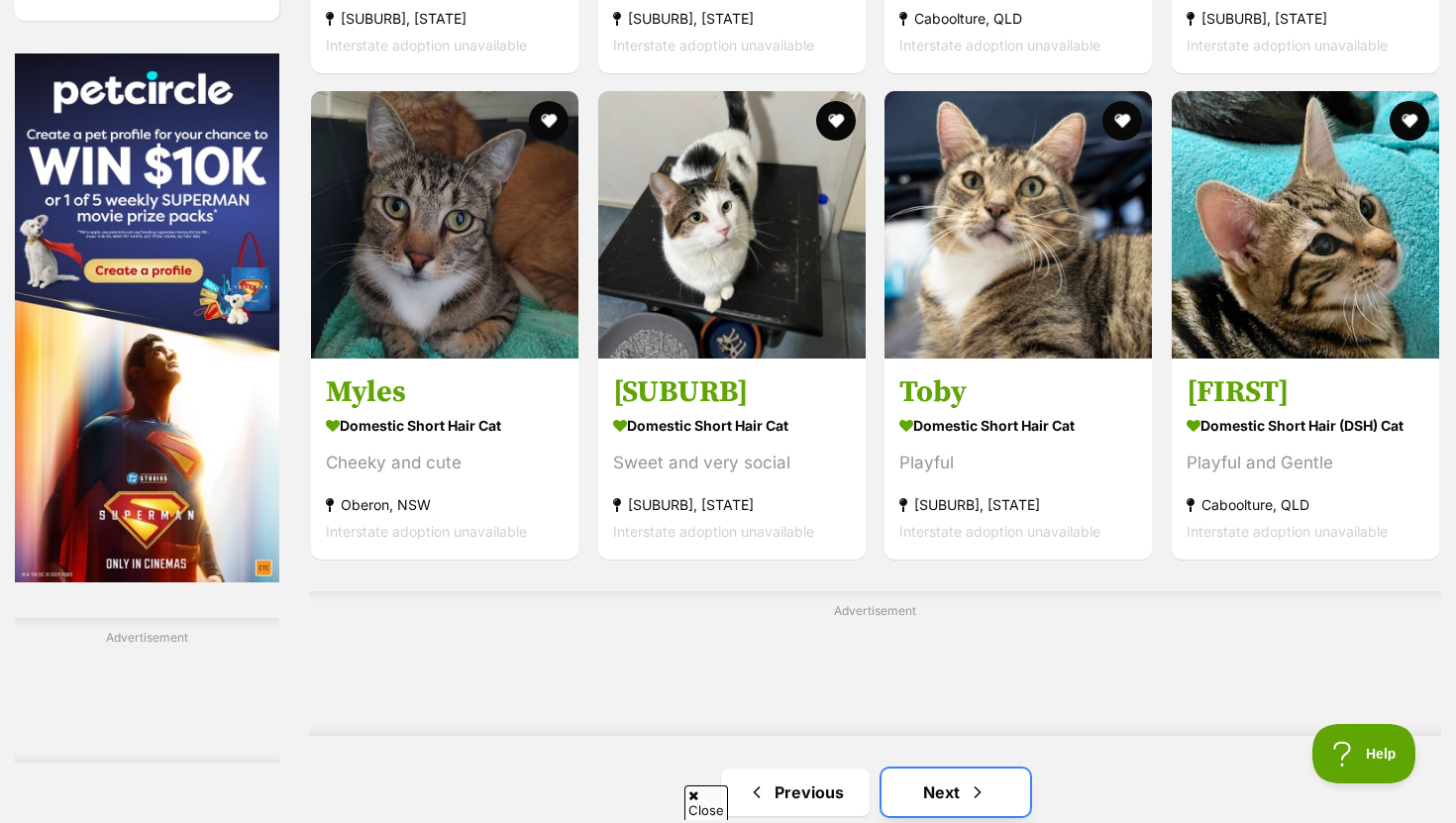 click on "Next" at bounding box center (956, 792) 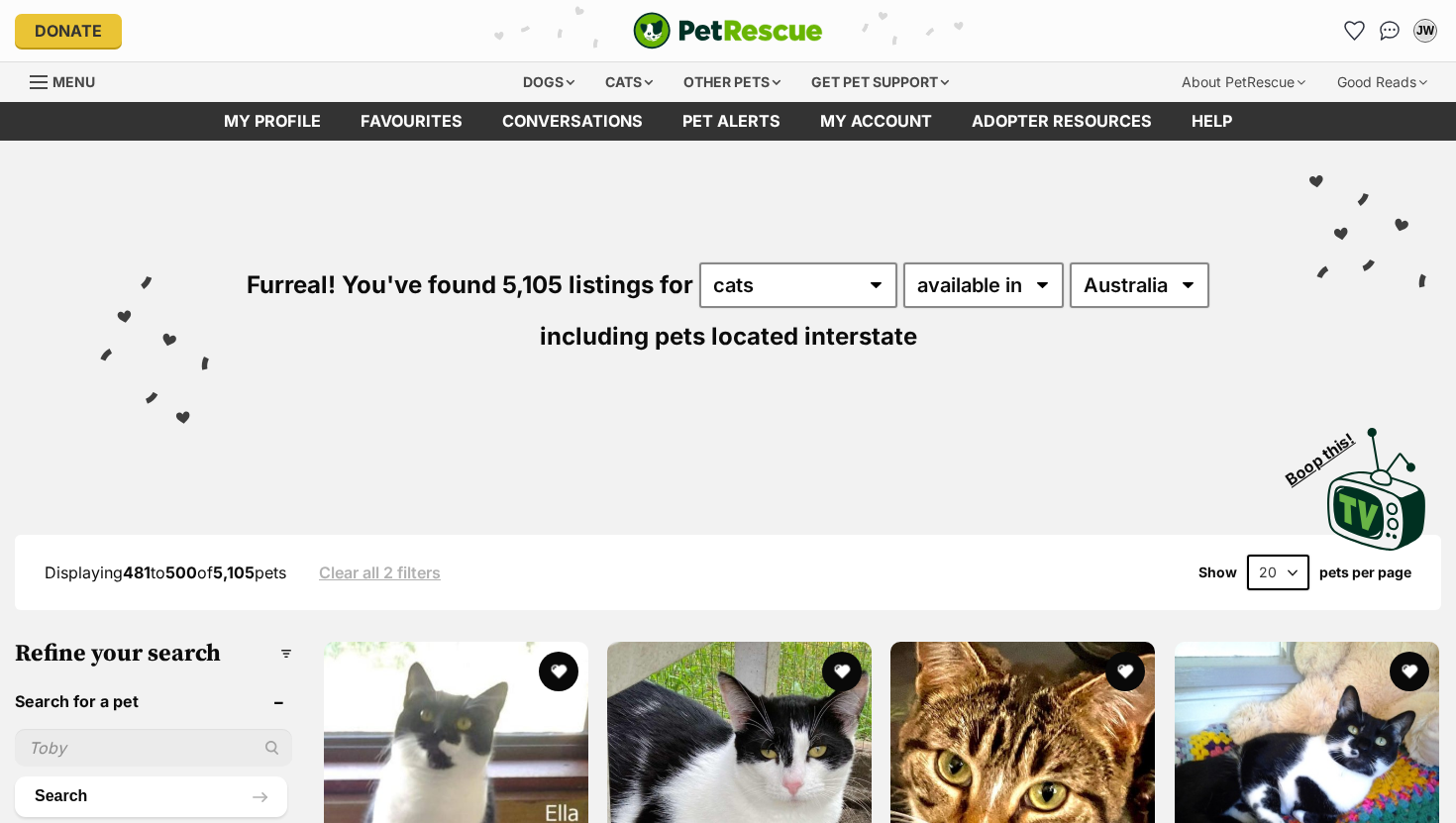 scroll, scrollTop: 0, scrollLeft: 0, axis: both 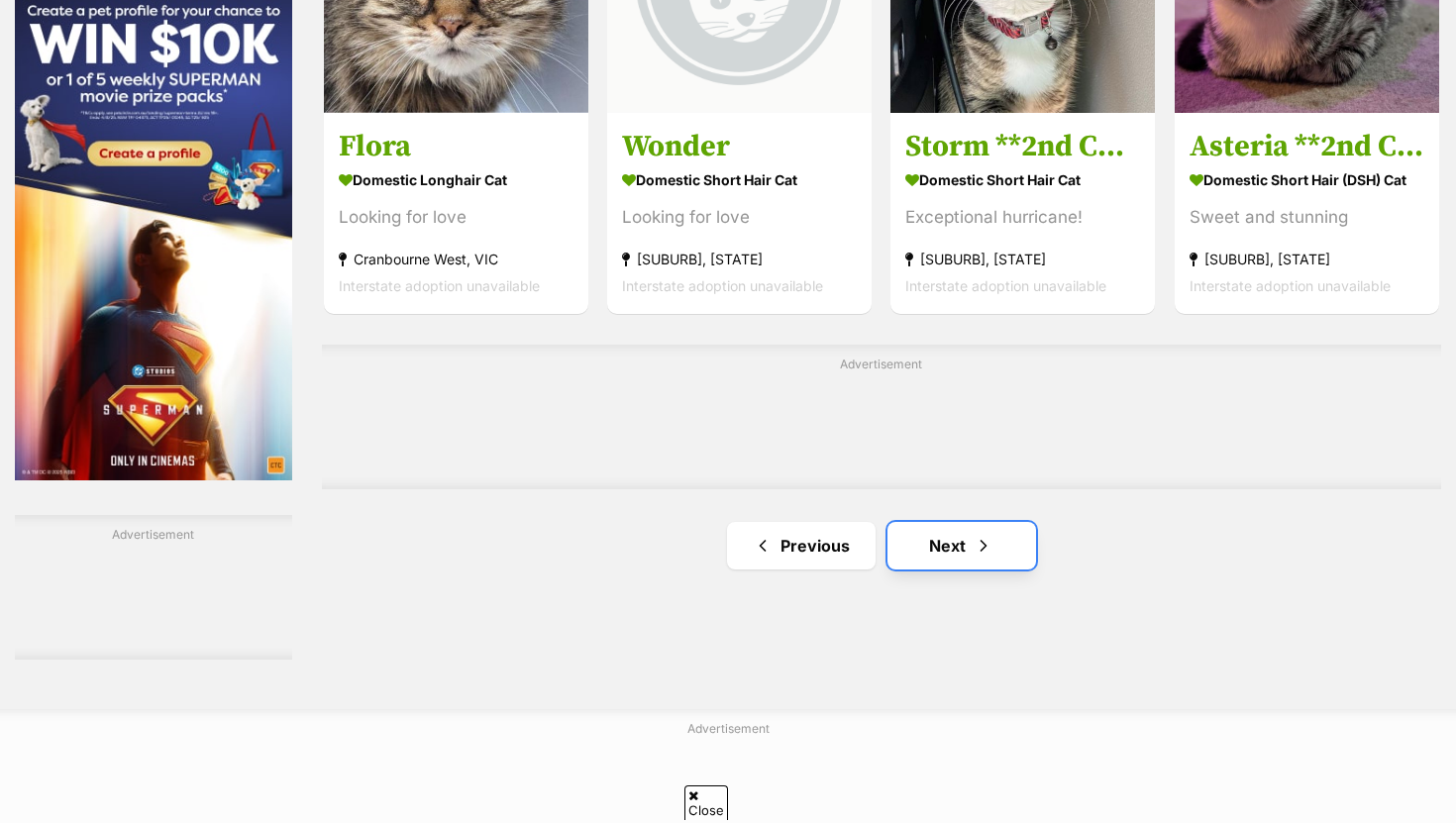 click on "Next" at bounding box center [962, 546] 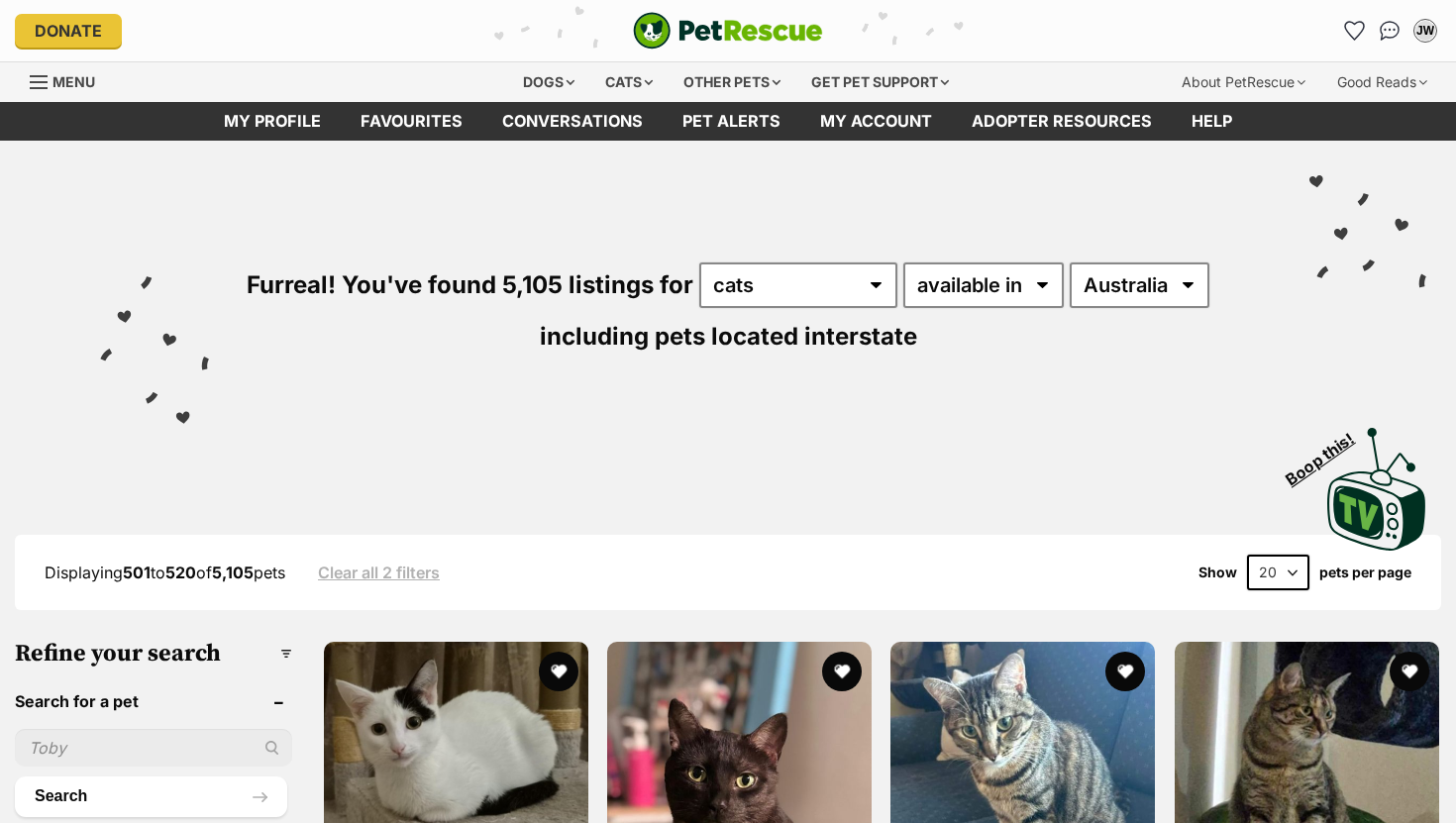 scroll, scrollTop: 0, scrollLeft: 0, axis: both 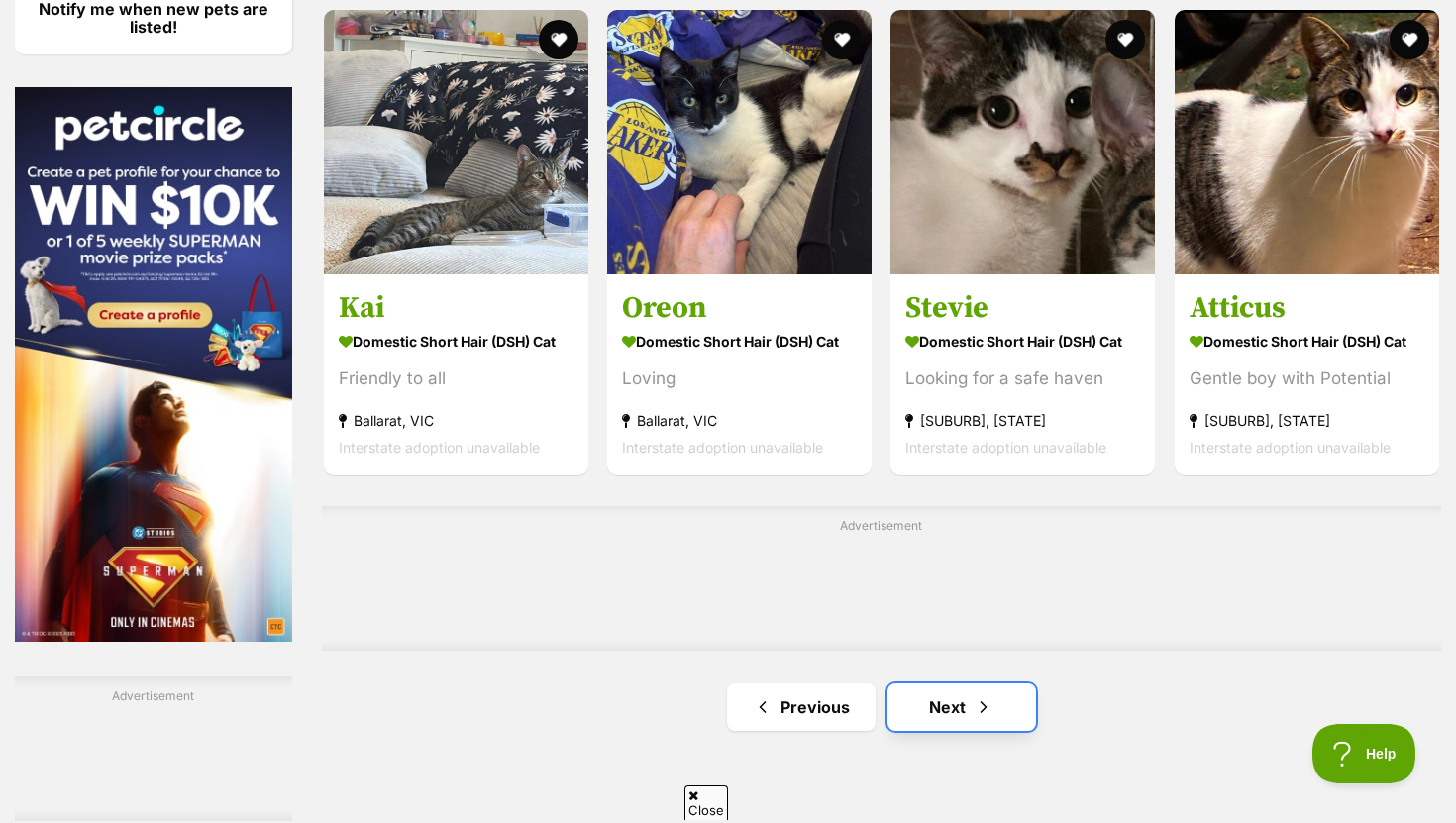 click at bounding box center [984, 707] 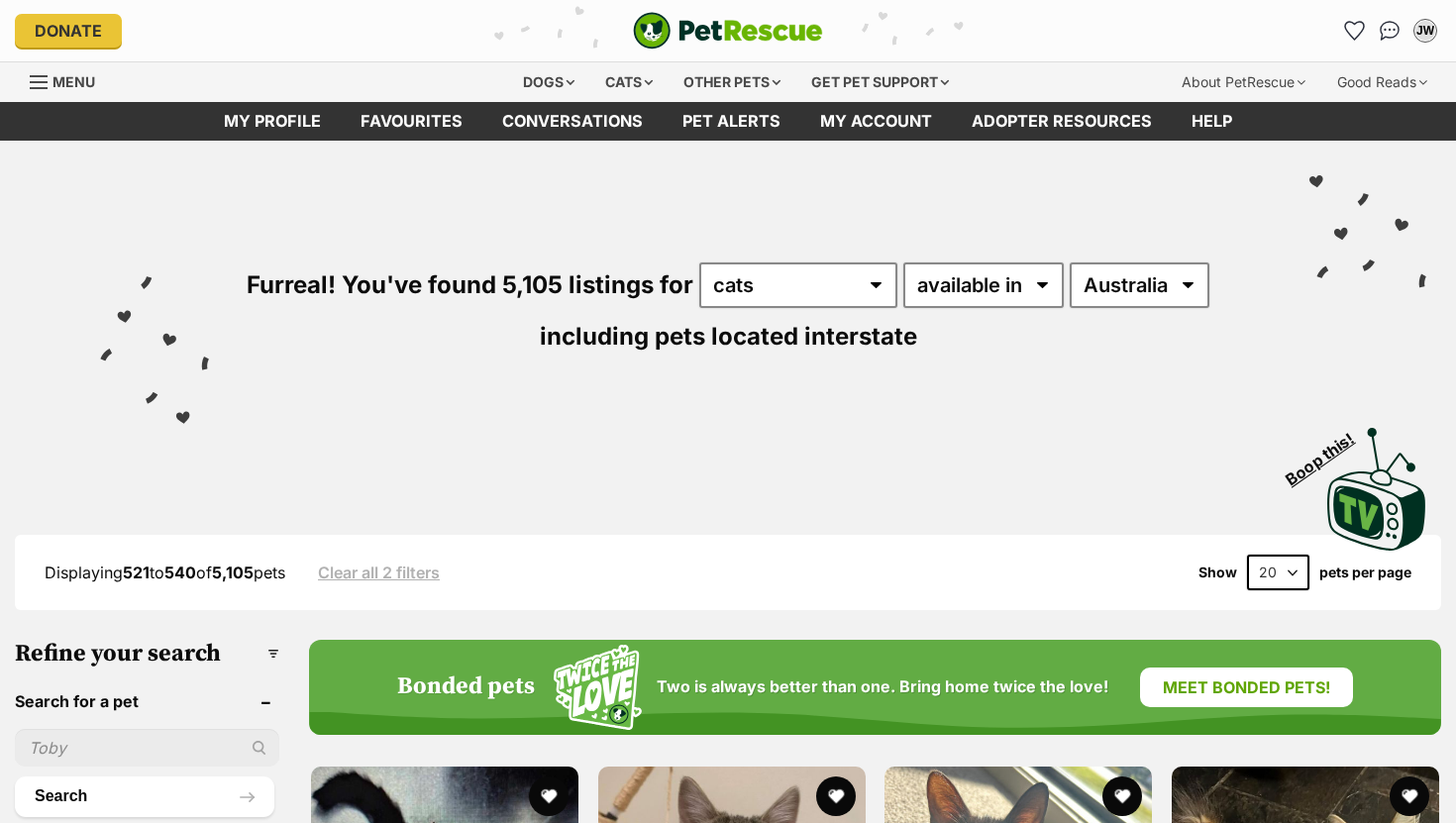 scroll, scrollTop: 0, scrollLeft: 0, axis: both 